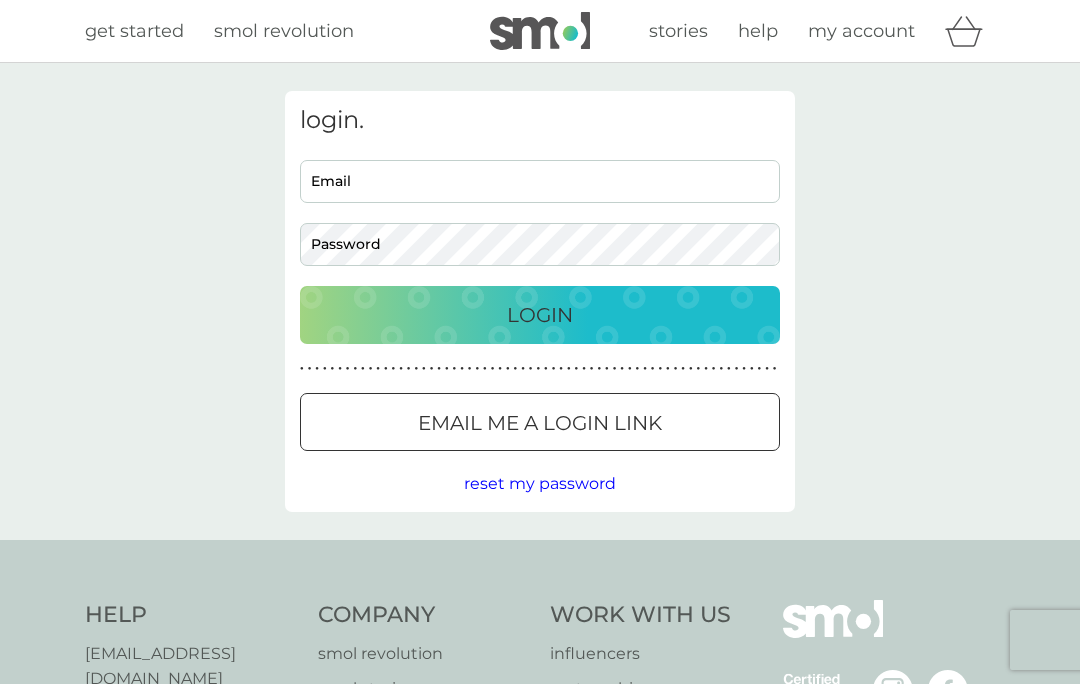 scroll, scrollTop: 0, scrollLeft: 0, axis: both 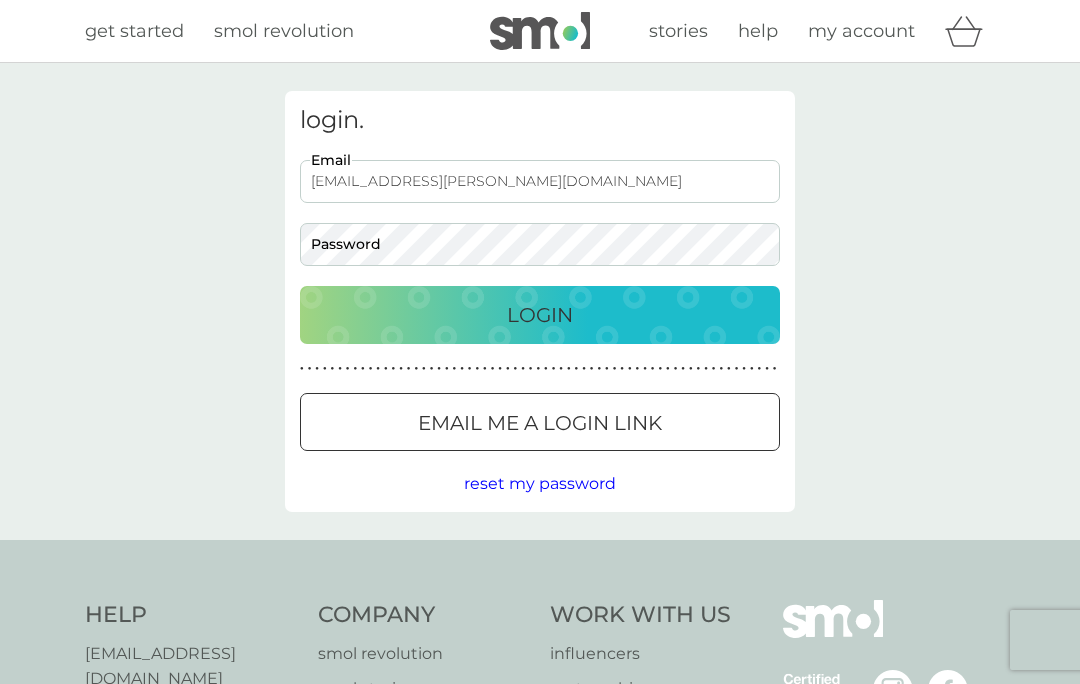type on "pat.brayshaw@yahoo.com" 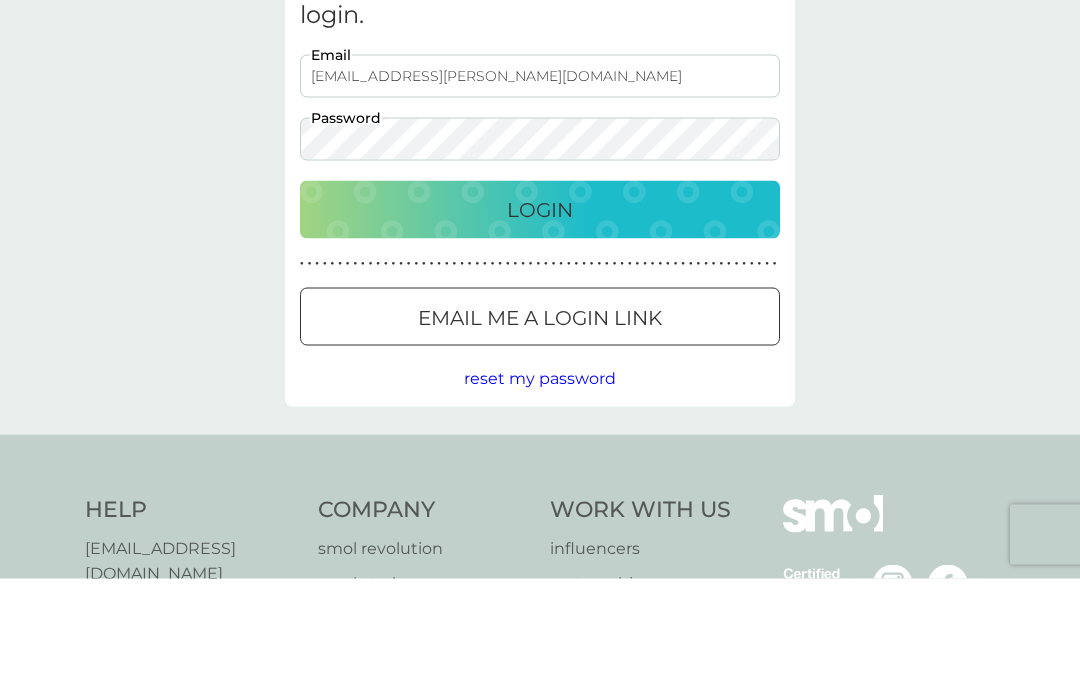 click on "Login" at bounding box center [540, 315] 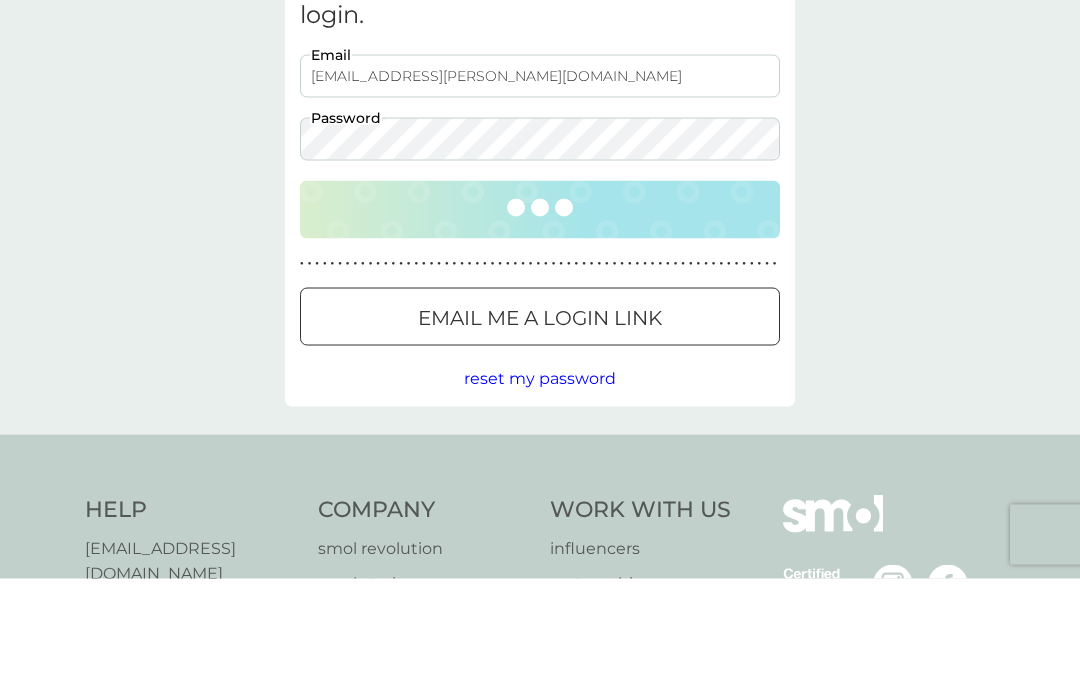 scroll, scrollTop: 106, scrollLeft: 0, axis: vertical 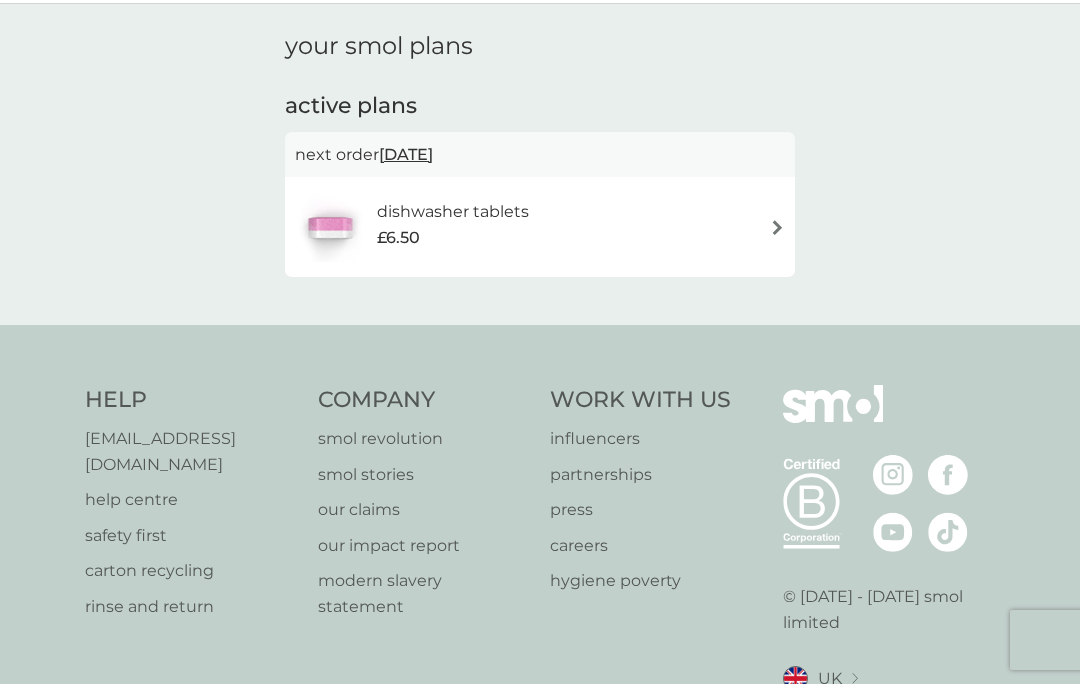 click at bounding box center [777, 227] 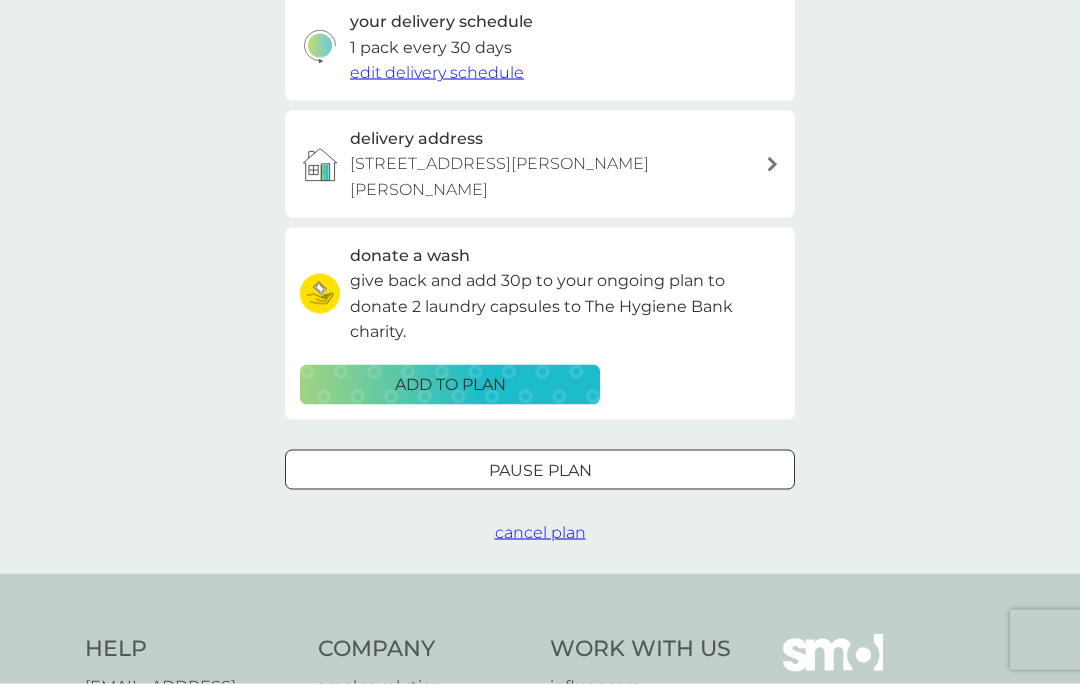 scroll, scrollTop: 498, scrollLeft: 0, axis: vertical 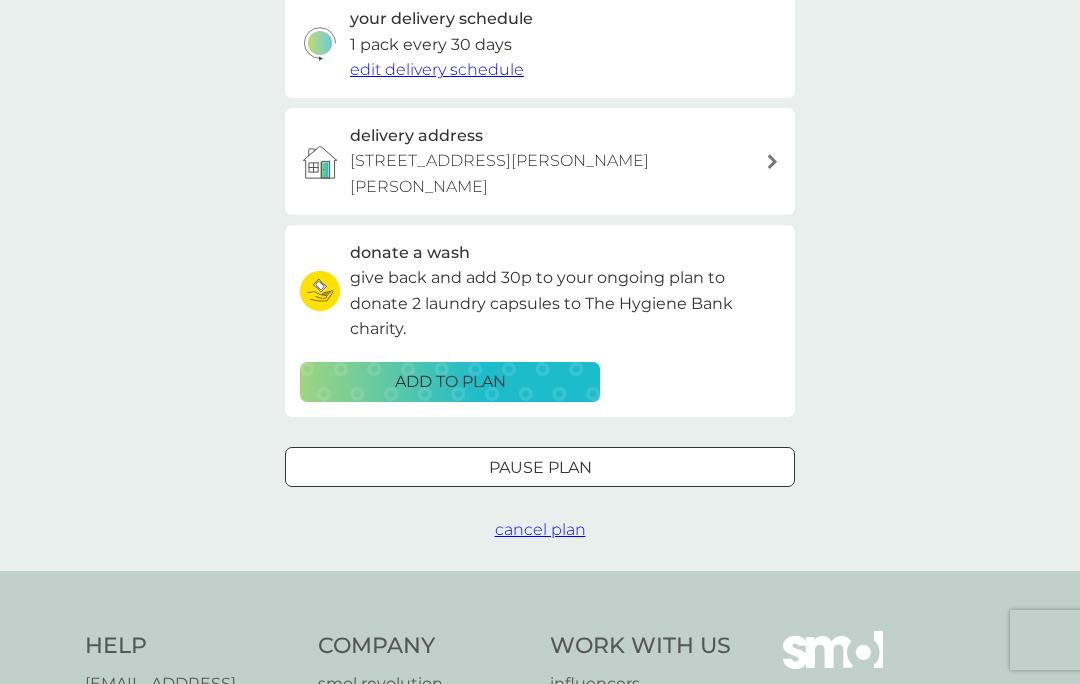 click on "cancel plan" at bounding box center (540, 529) 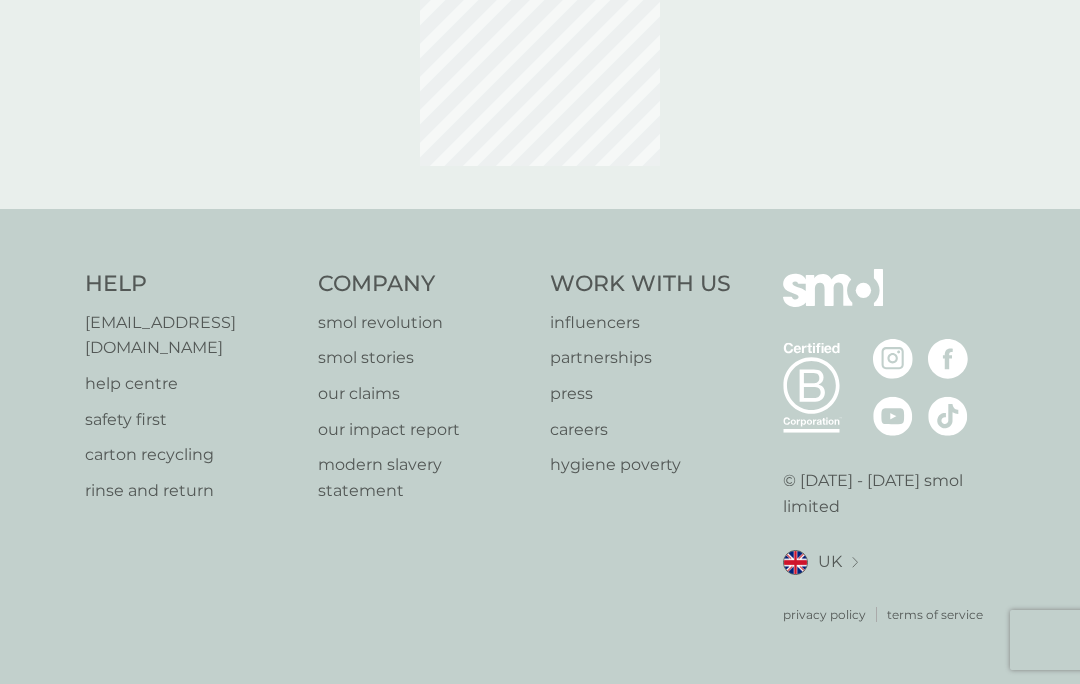 scroll, scrollTop: 0, scrollLeft: 0, axis: both 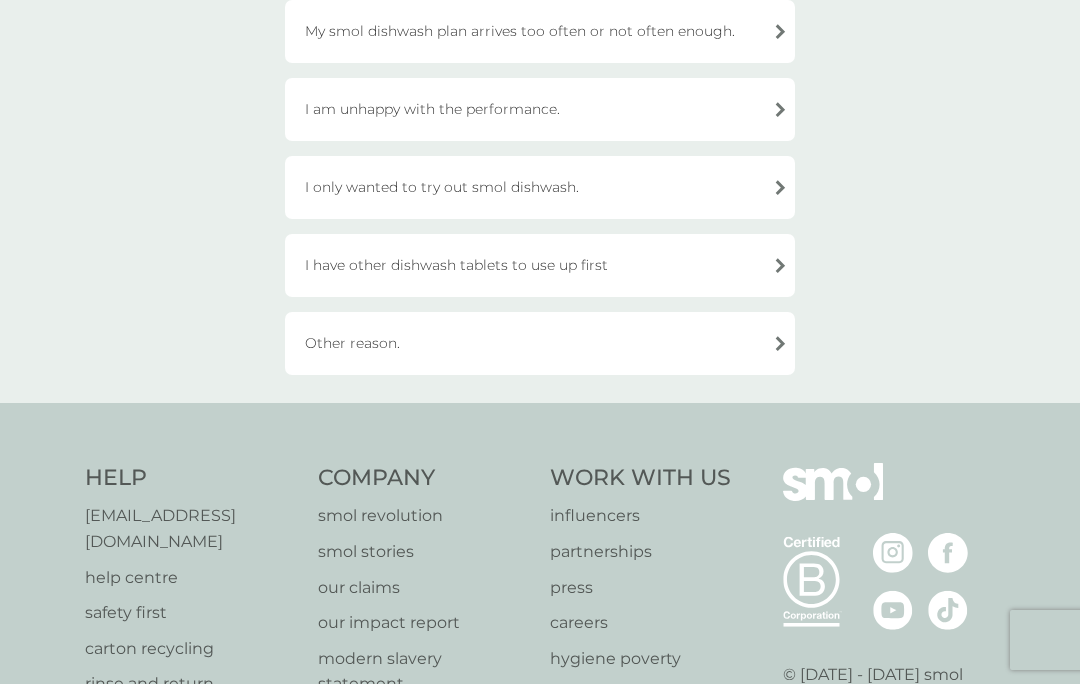 click on "Other reason." at bounding box center [540, 343] 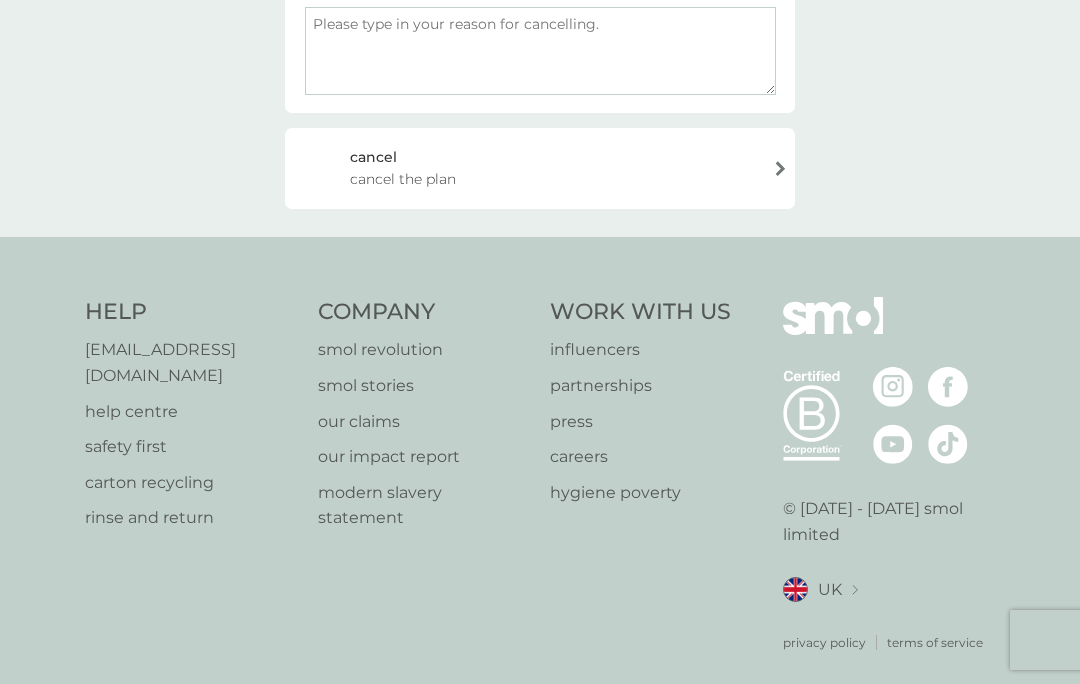 scroll, scrollTop: 306, scrollLeft: 0, axis: vertical 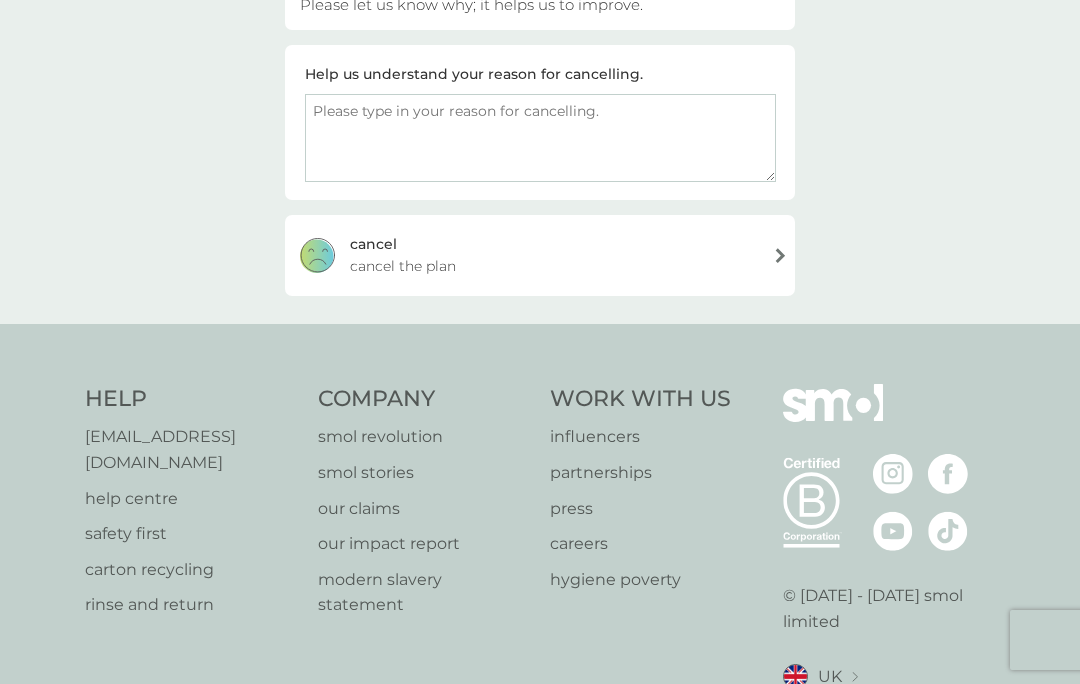 click at bounding box center (540, 138) 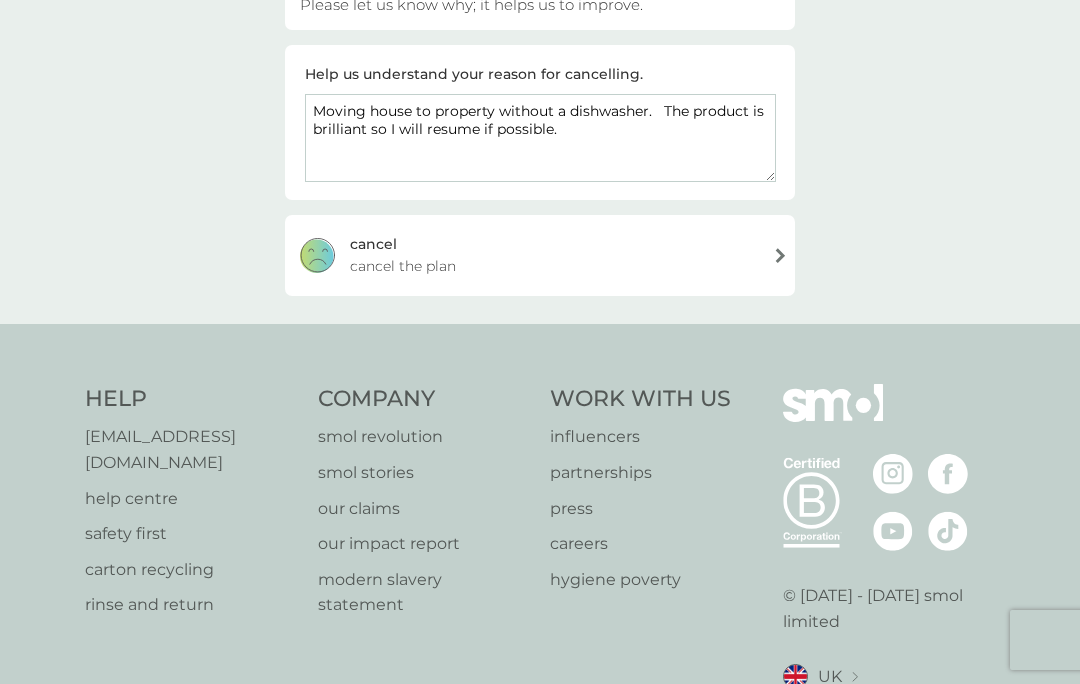 type on "Moving house to property without a dishwasher.   The product is brilliant so I will resume if possible." 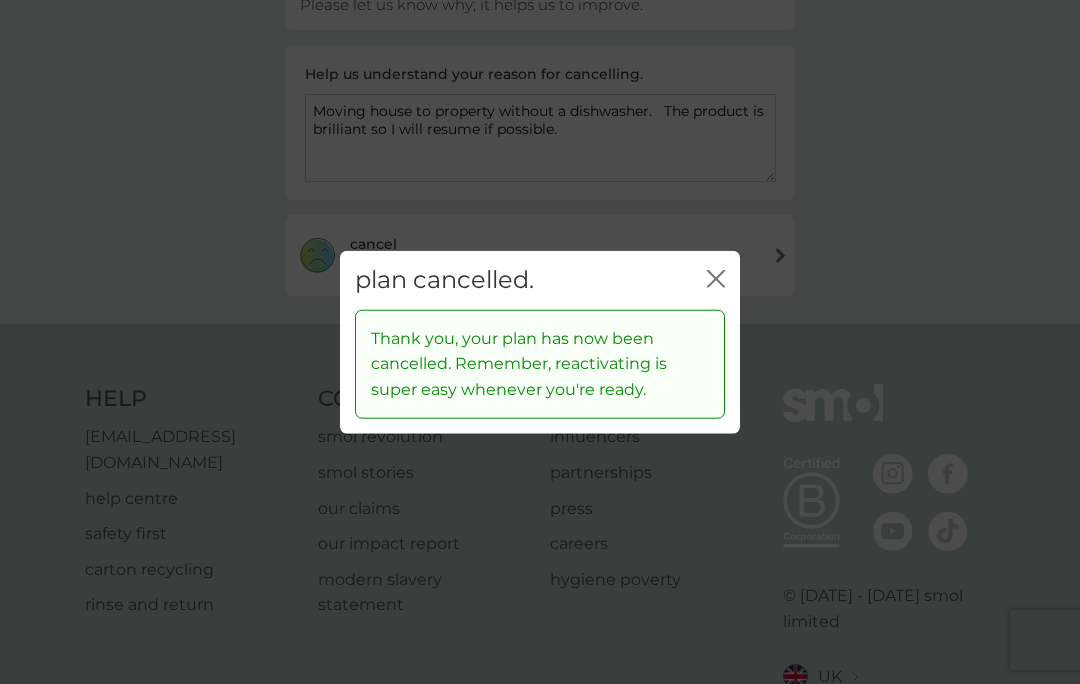 click on "close" at bounding box center (716, 280) 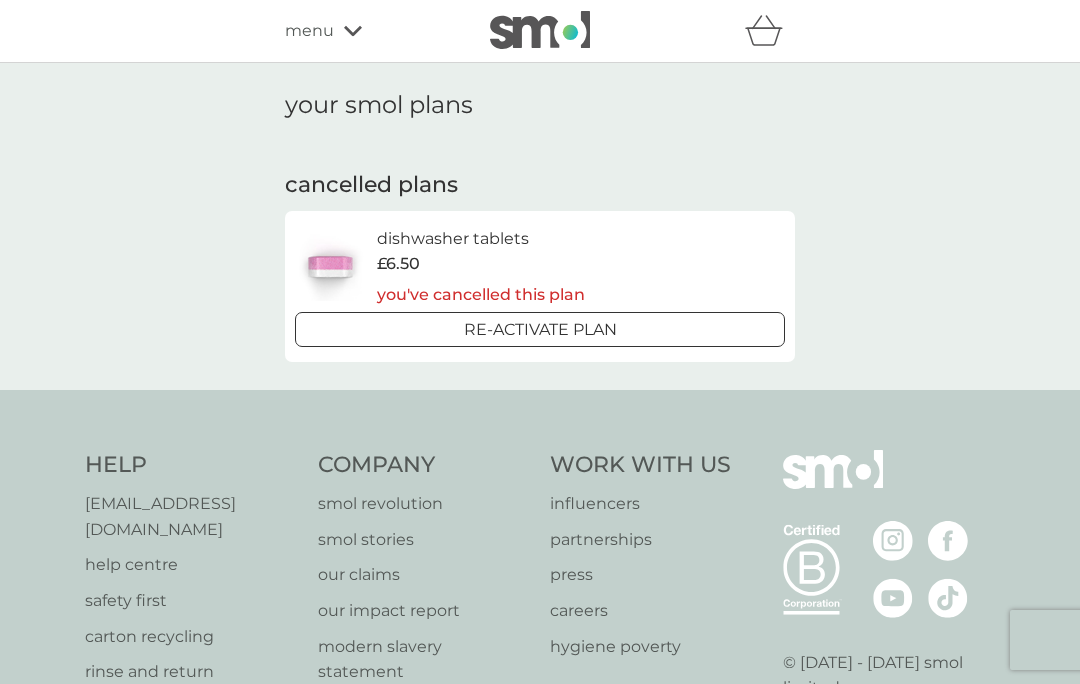 scroll, scrollTop: 0, scrollLeft: 0, axis: both 